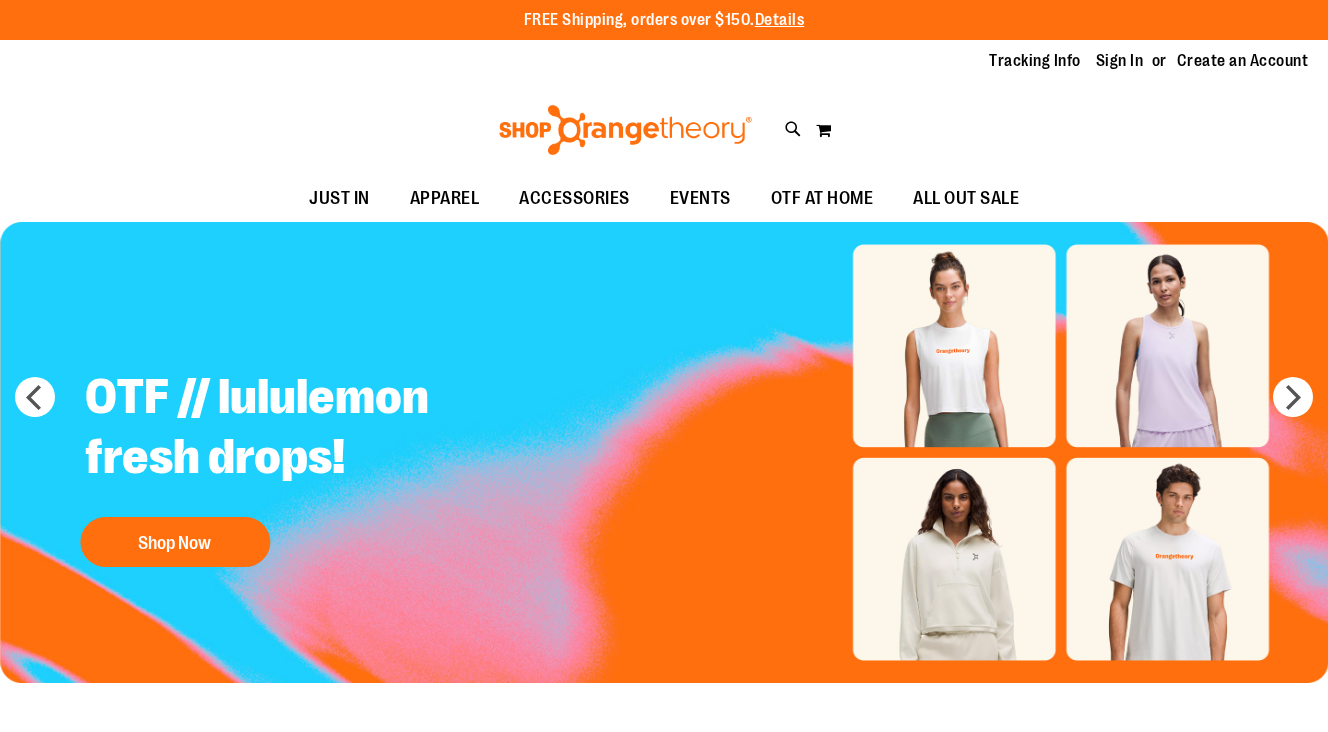 scroll, scrollTop: 0, scrollLeft: 0, axis: both 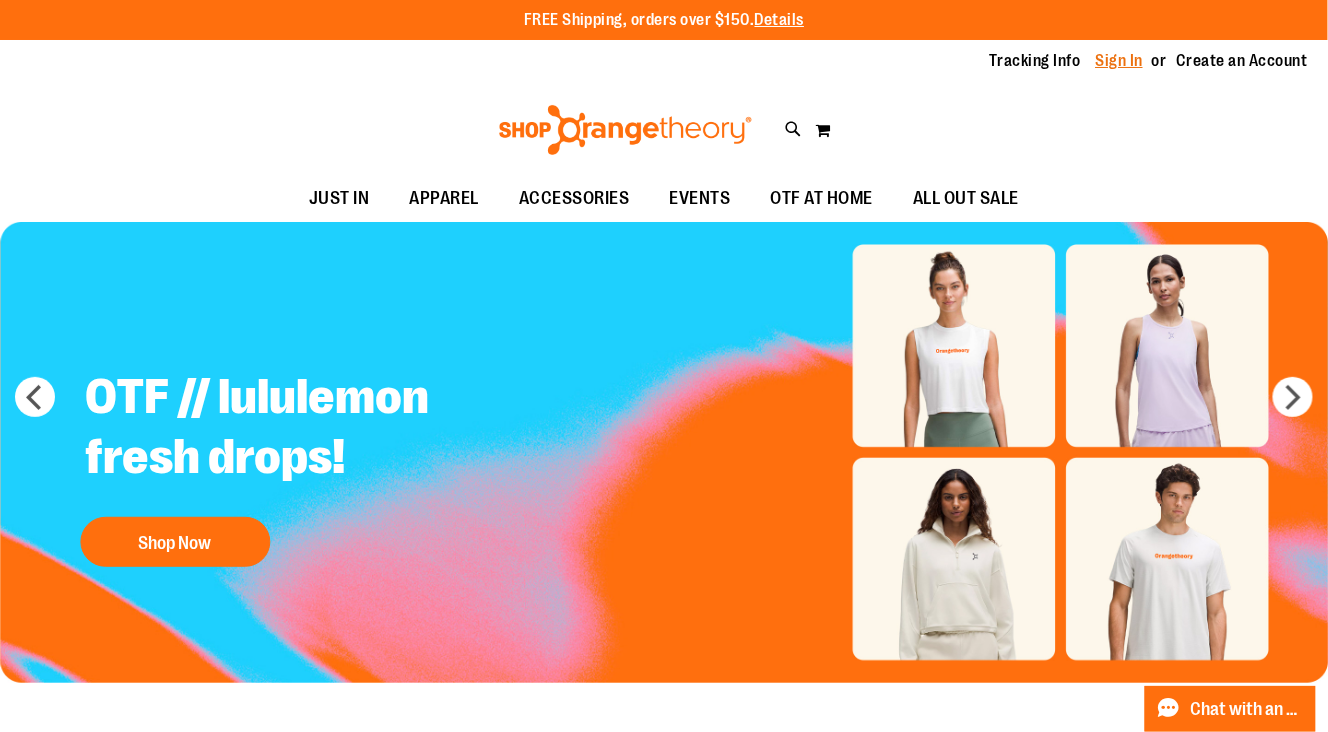 type on "**********" 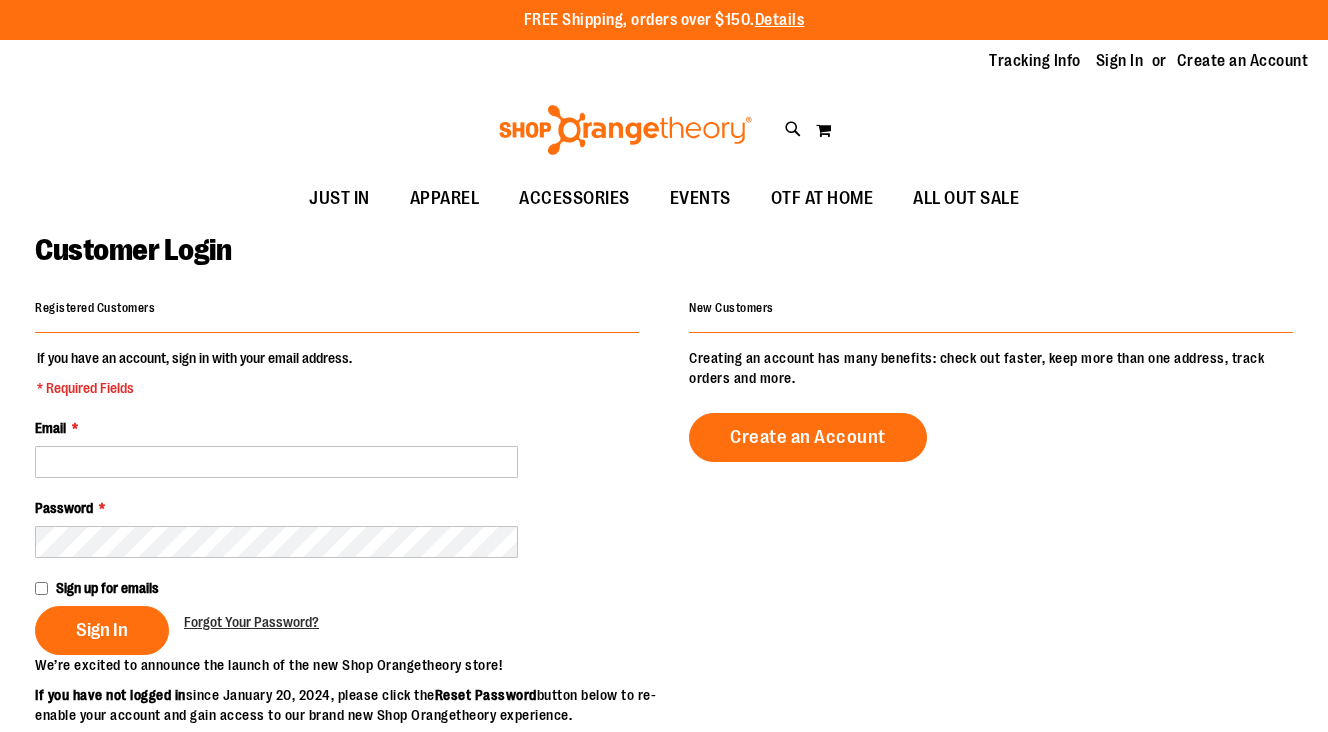 scroll, scrollTop: 0, scrollLeft: 0, axis: both 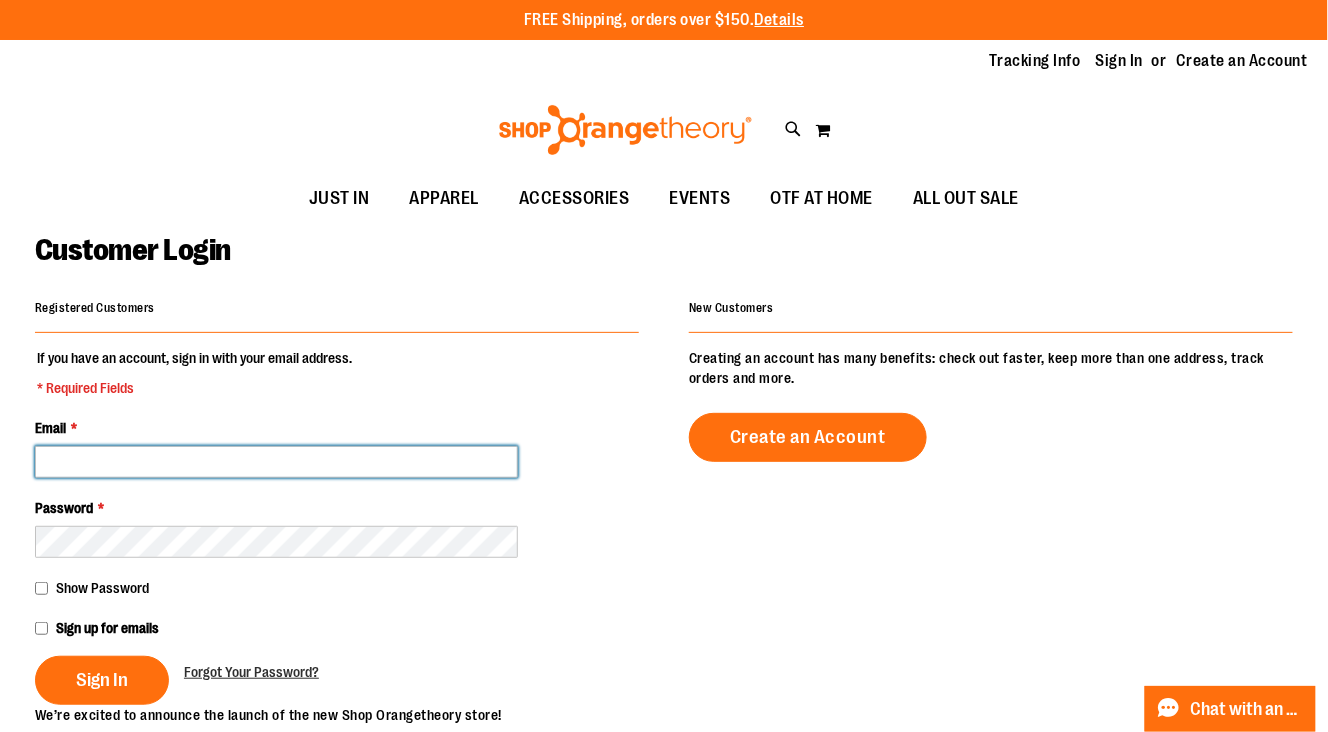 type on "**********" 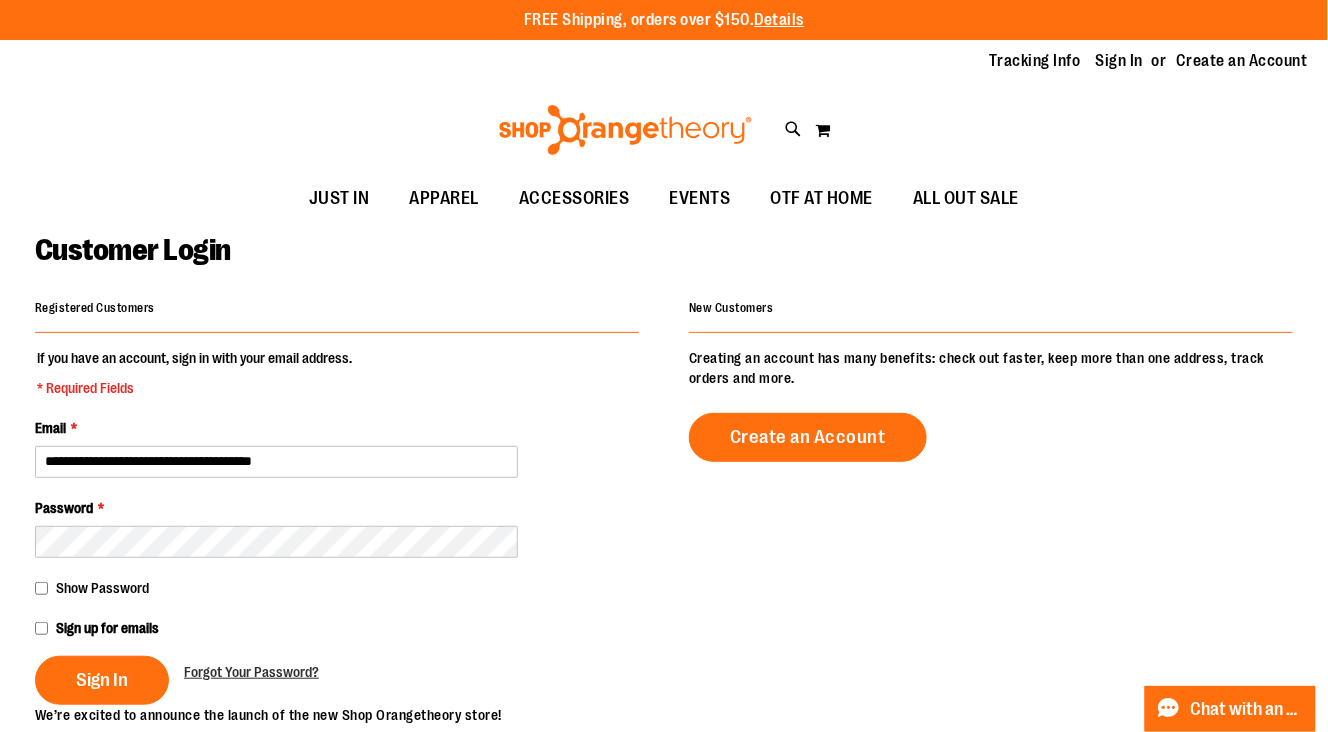 type on "**********" 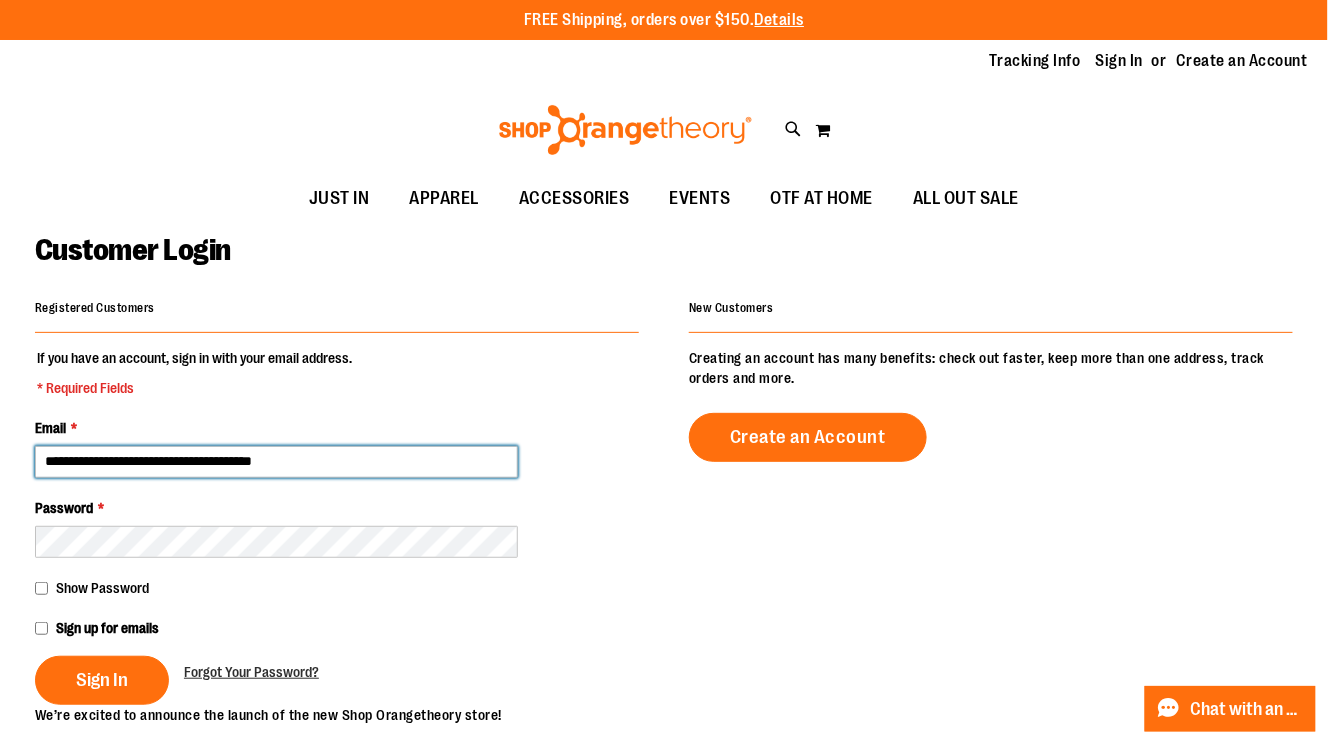 click on "**********" at bounding box center [276, 462] 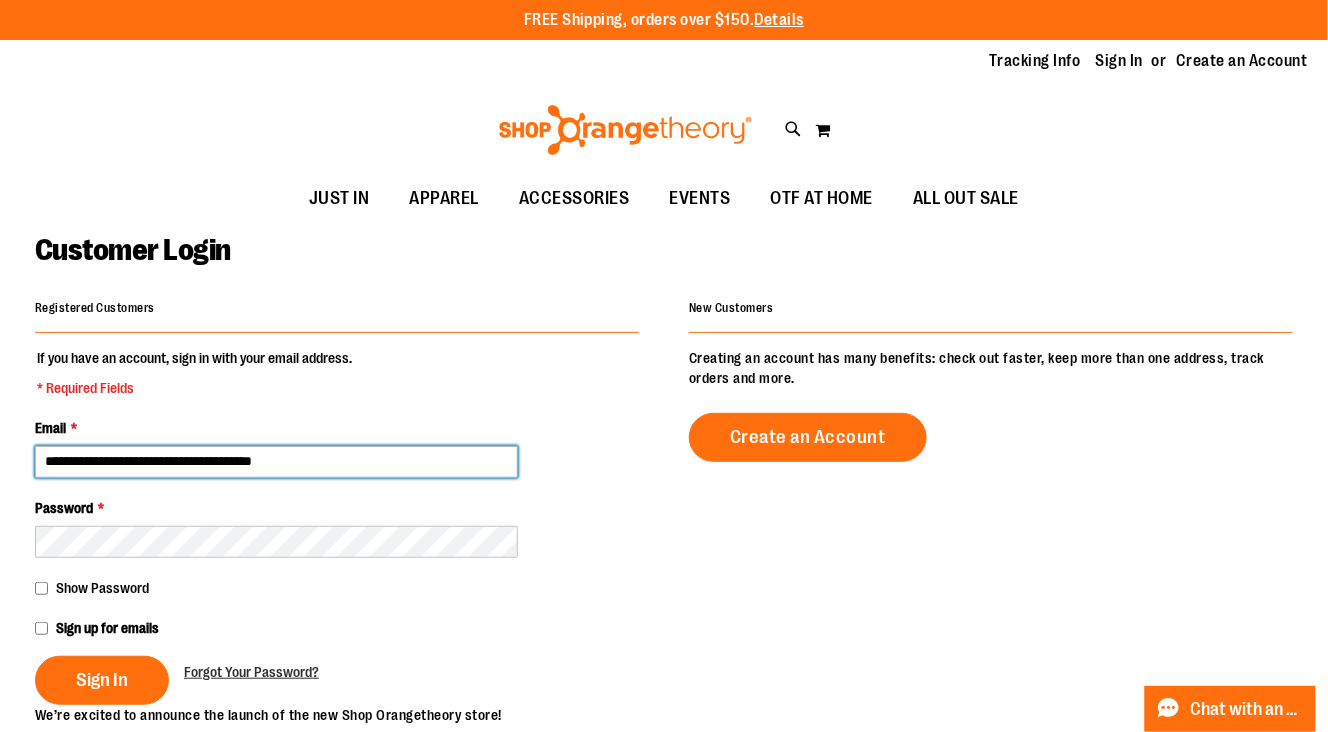 type on "**********" 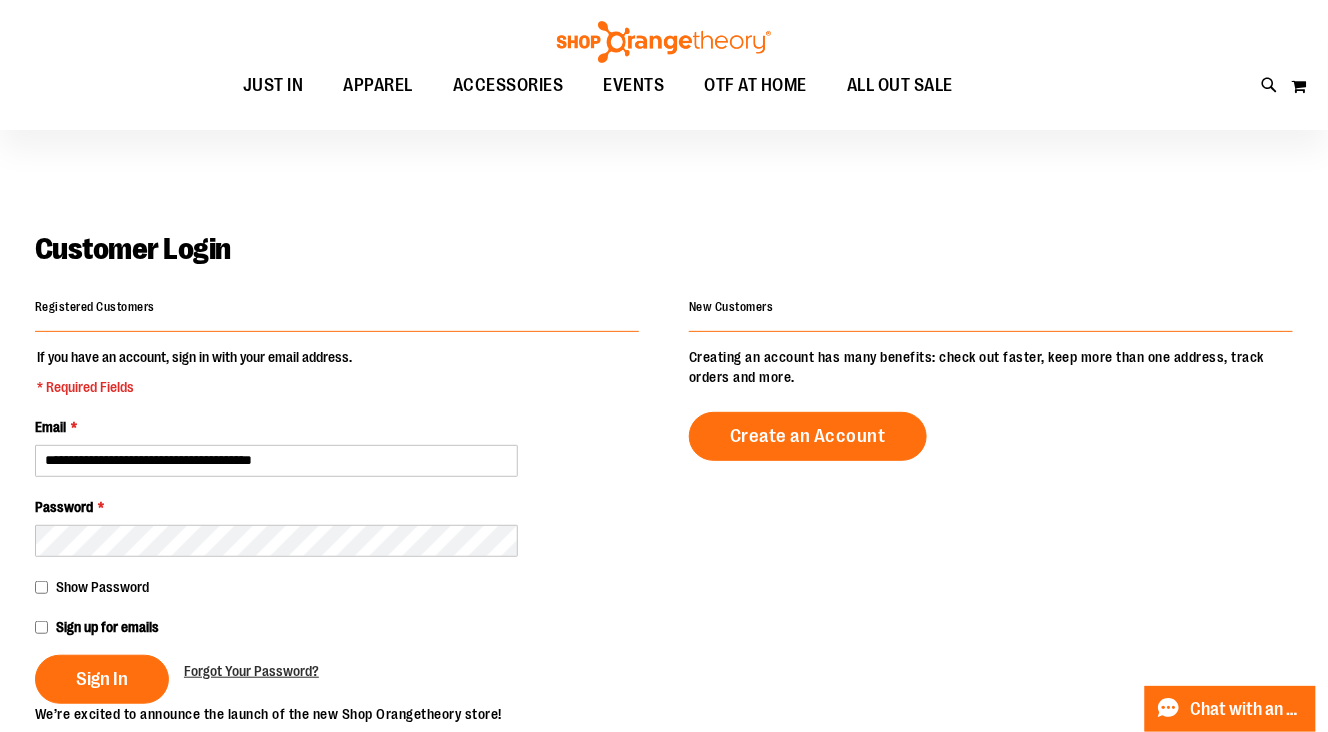 scroll, scrollTop: 82, scrollLeft: 0, axis: vertical 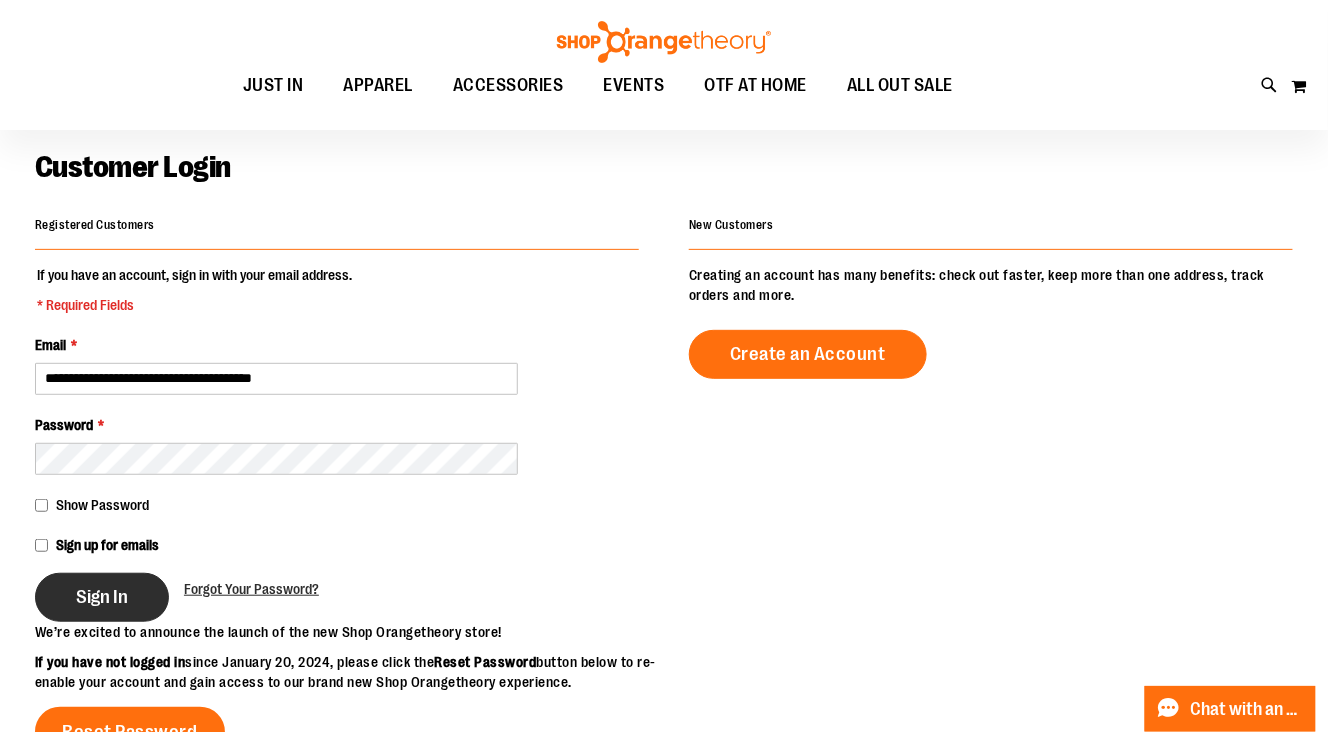 click on "Sign In" at bounding box center (102, 597) 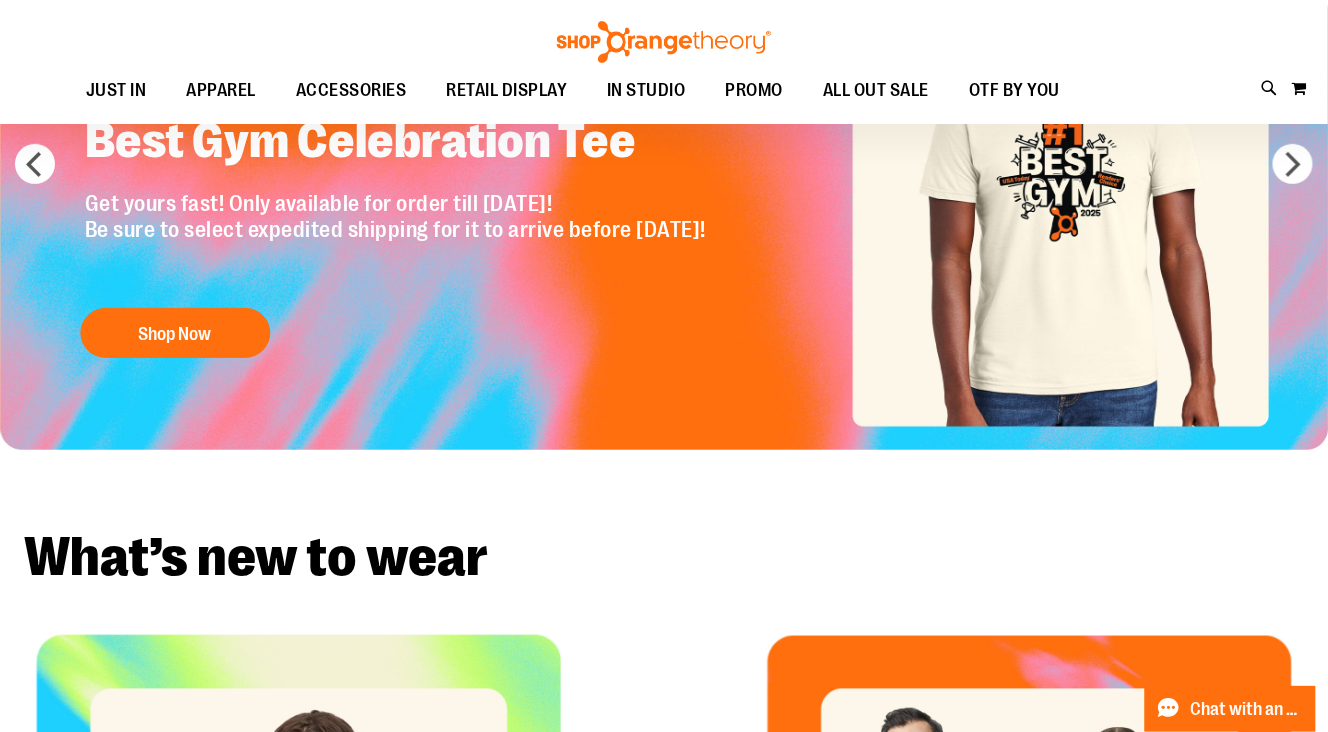 scroll, scrollTop: 0, scrollLeft: 0, axis: both 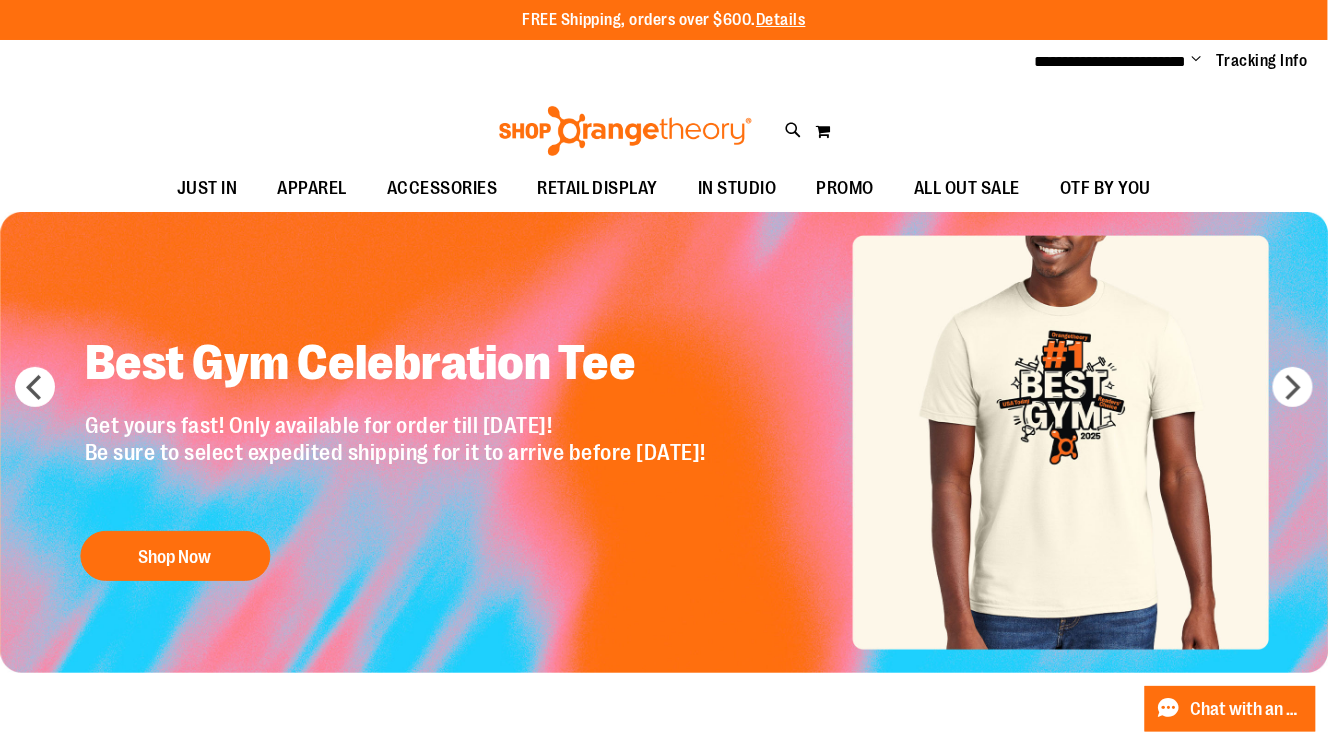 type on "**********" 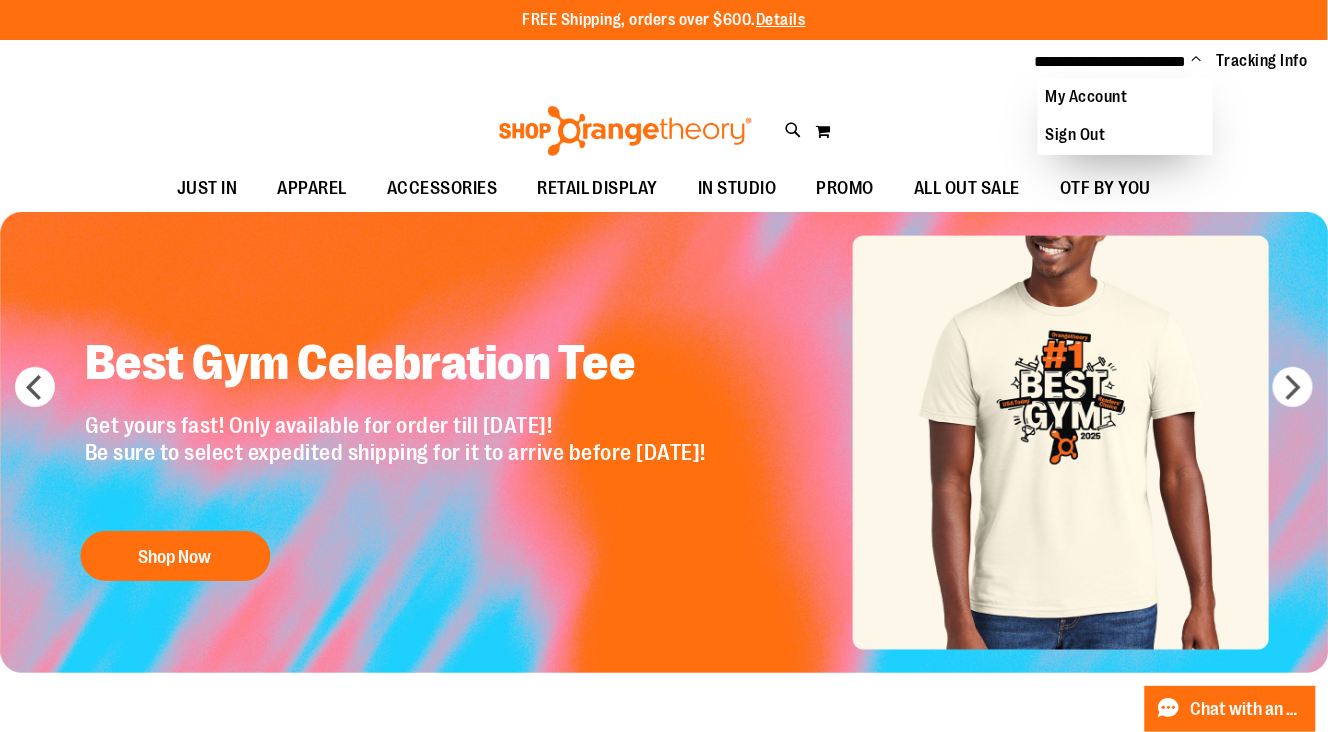 click on "Toggle Nav
Search
Popular Suggestions
Advanced Search" at bounding box center [664, 125] 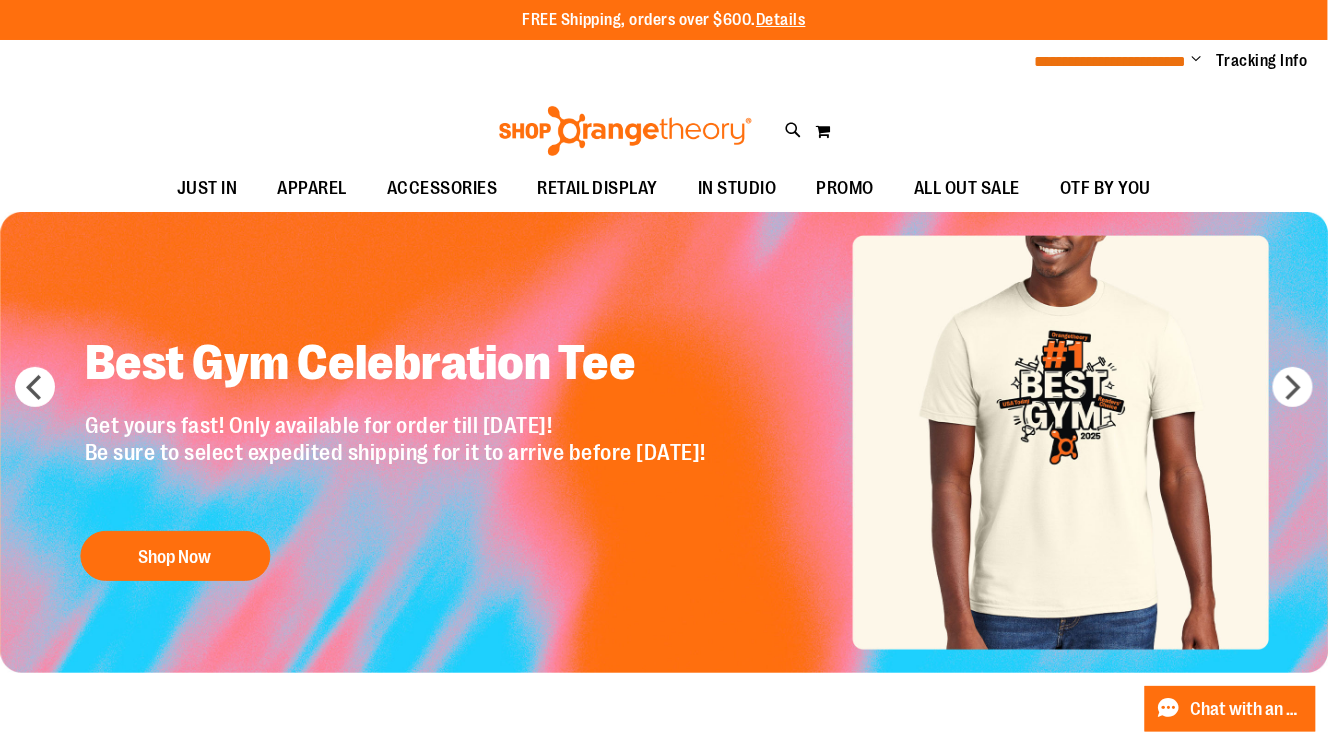 click on "**********" at bounding box center (1111, 61) 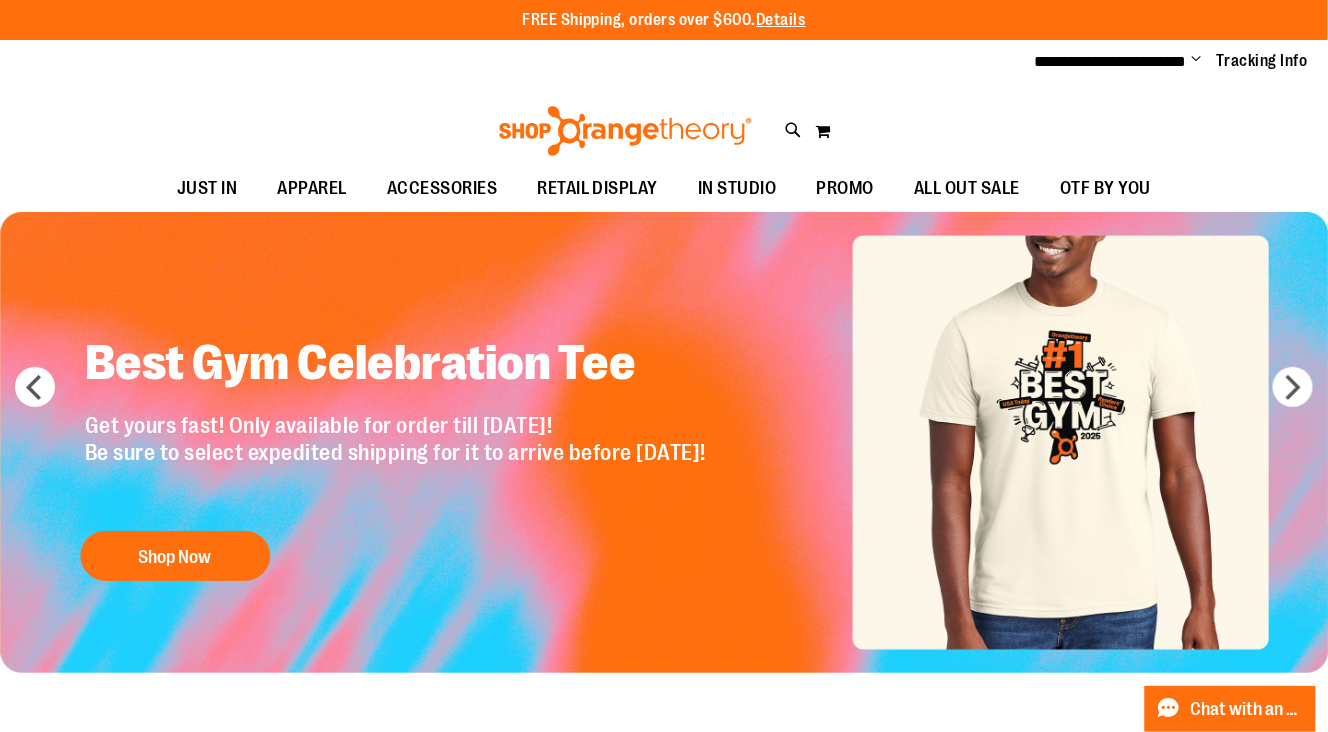 click on "Change" at bounding box center (1197, 60) 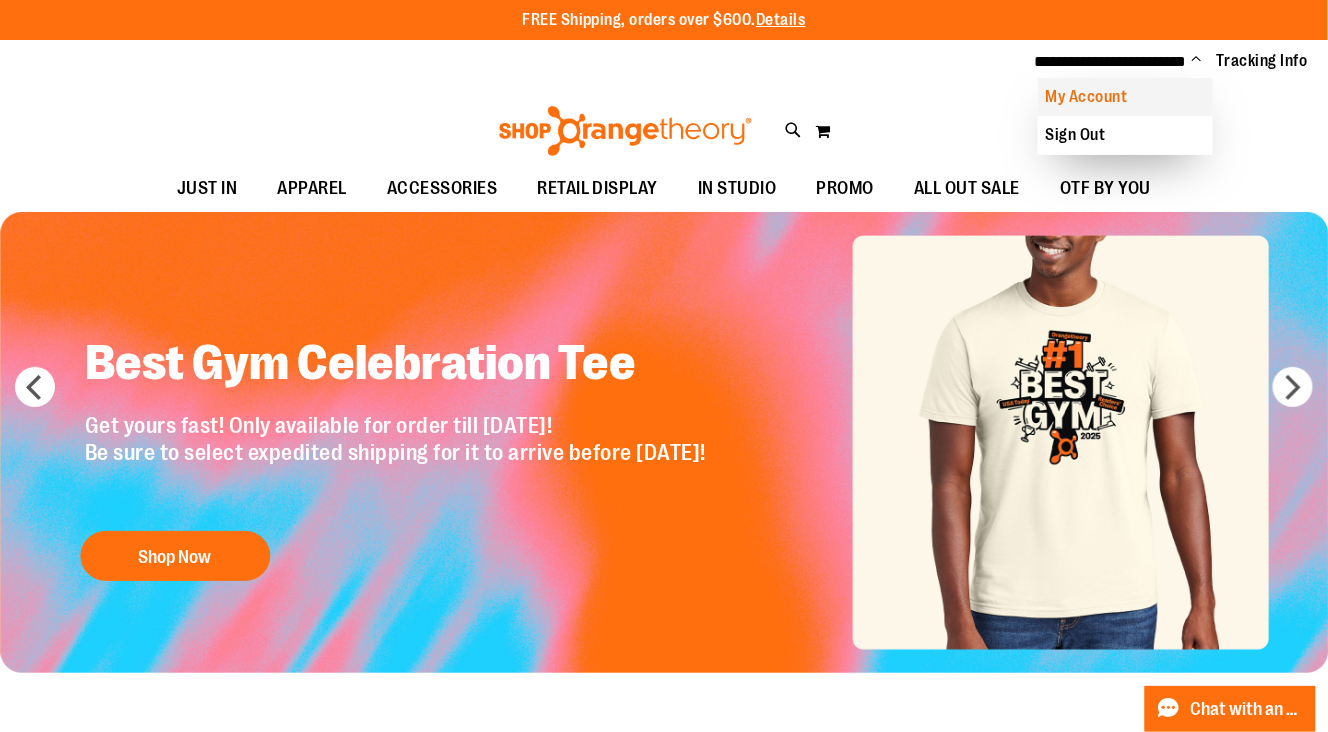 click on "My Account" at bounding box center (1125, 97) 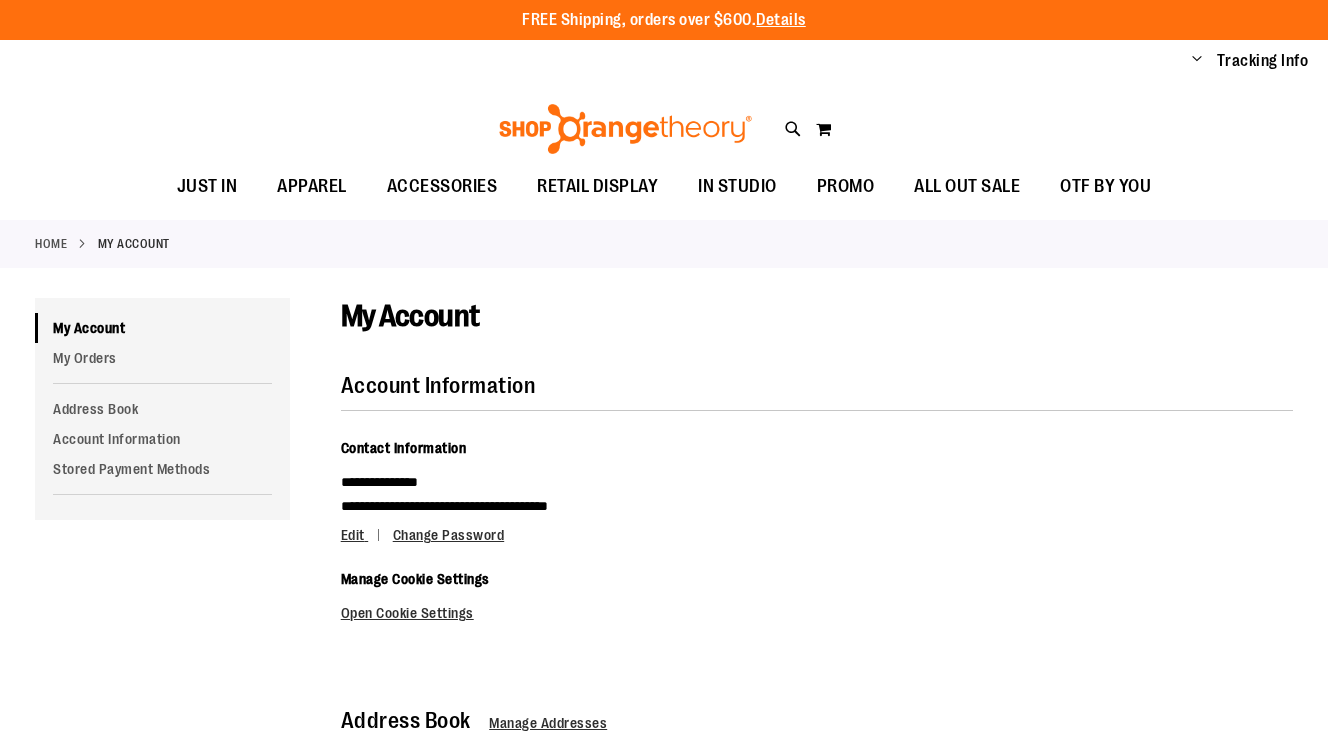 scroll, scrollTop: 0, scrollLeft: 0, axis: both 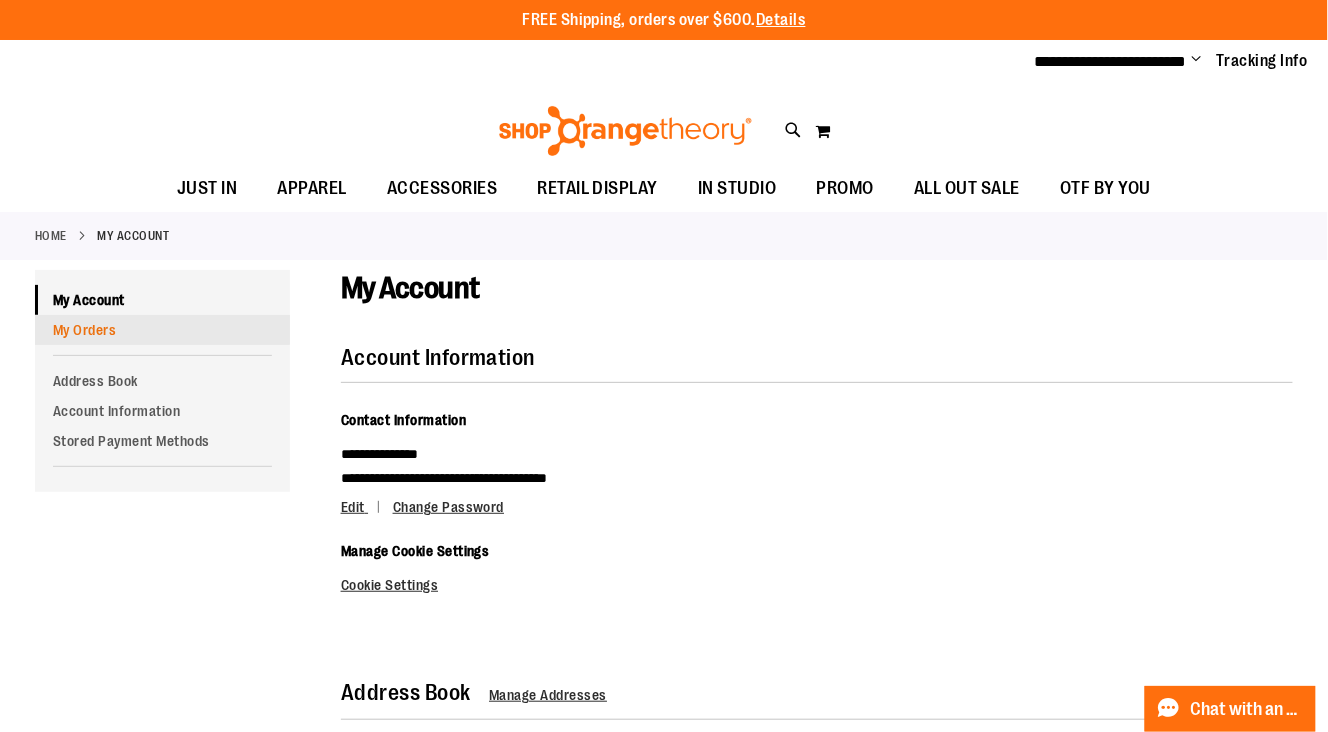 type on "**********" 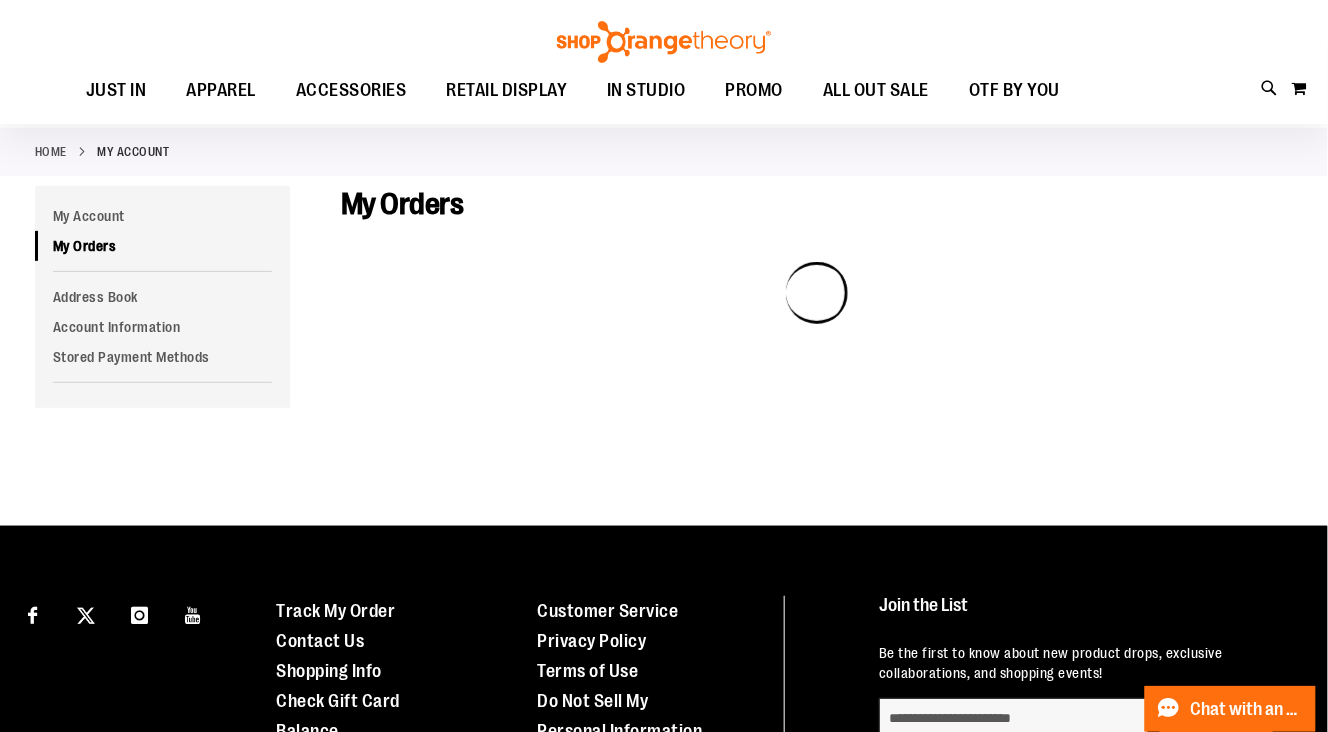 scroll, scrollTop: 0, scrollLeft: 0, axis: both 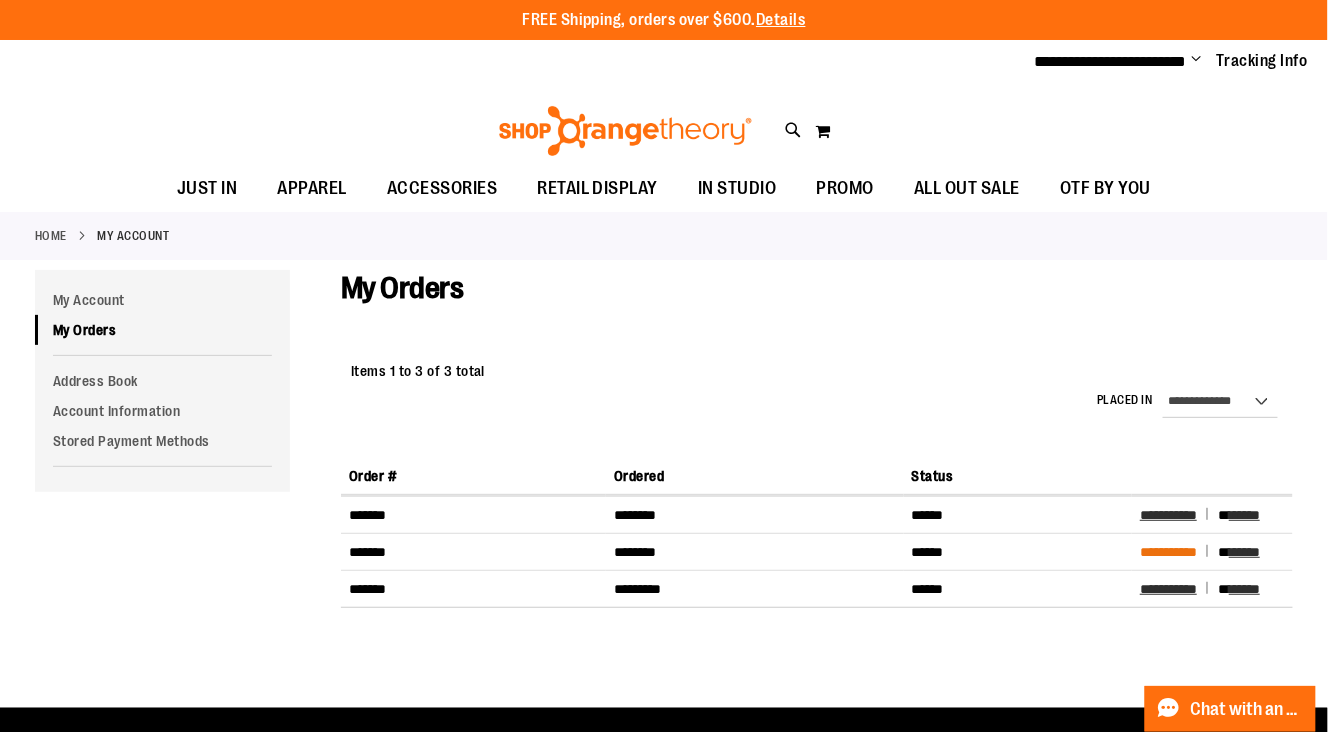 type on "**********" 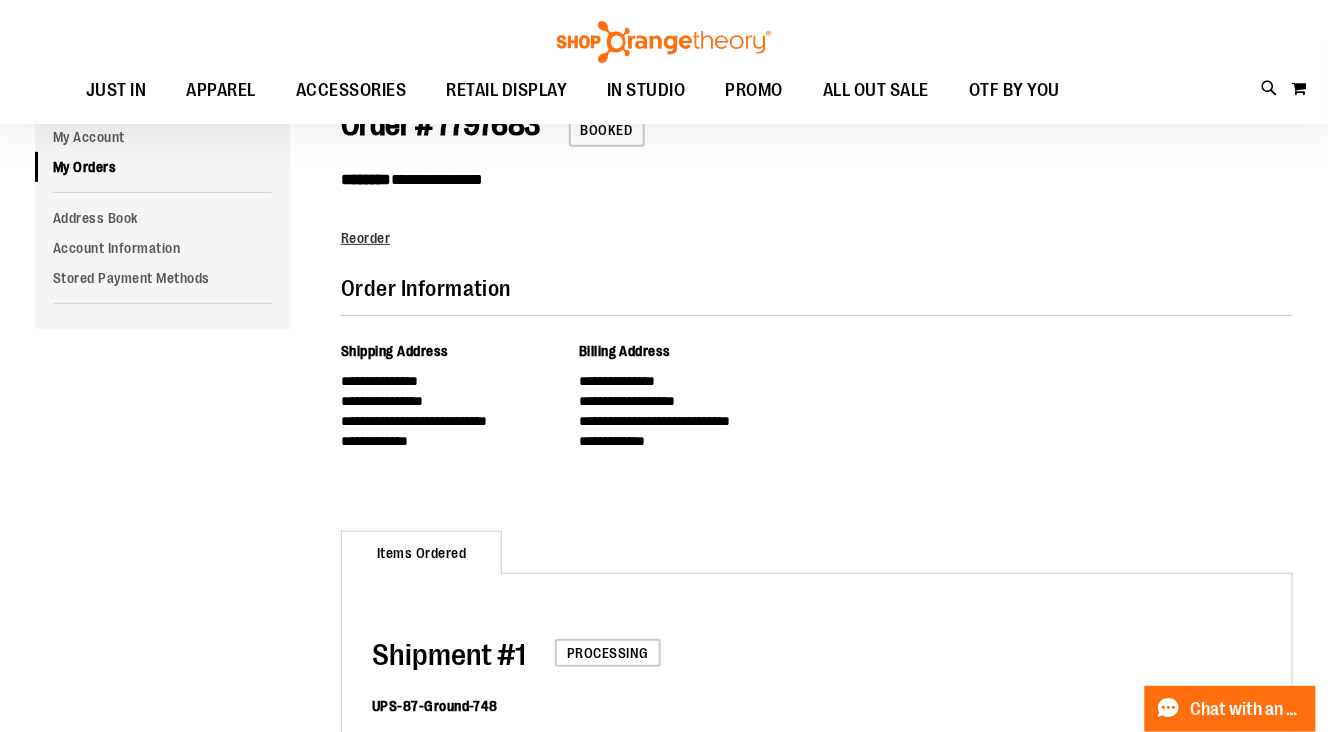 scroll, scrollTop: 164, scrollLeft: 0, axis: vertical 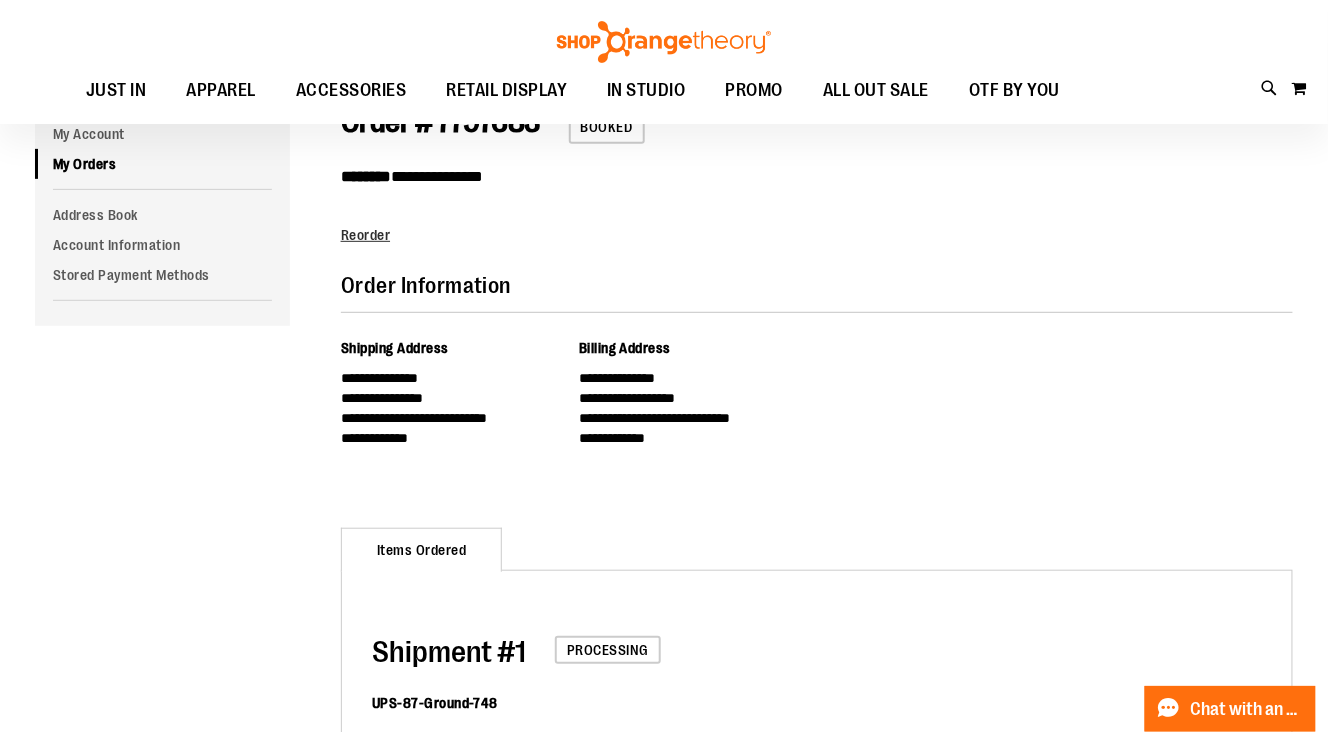 type on "**********" 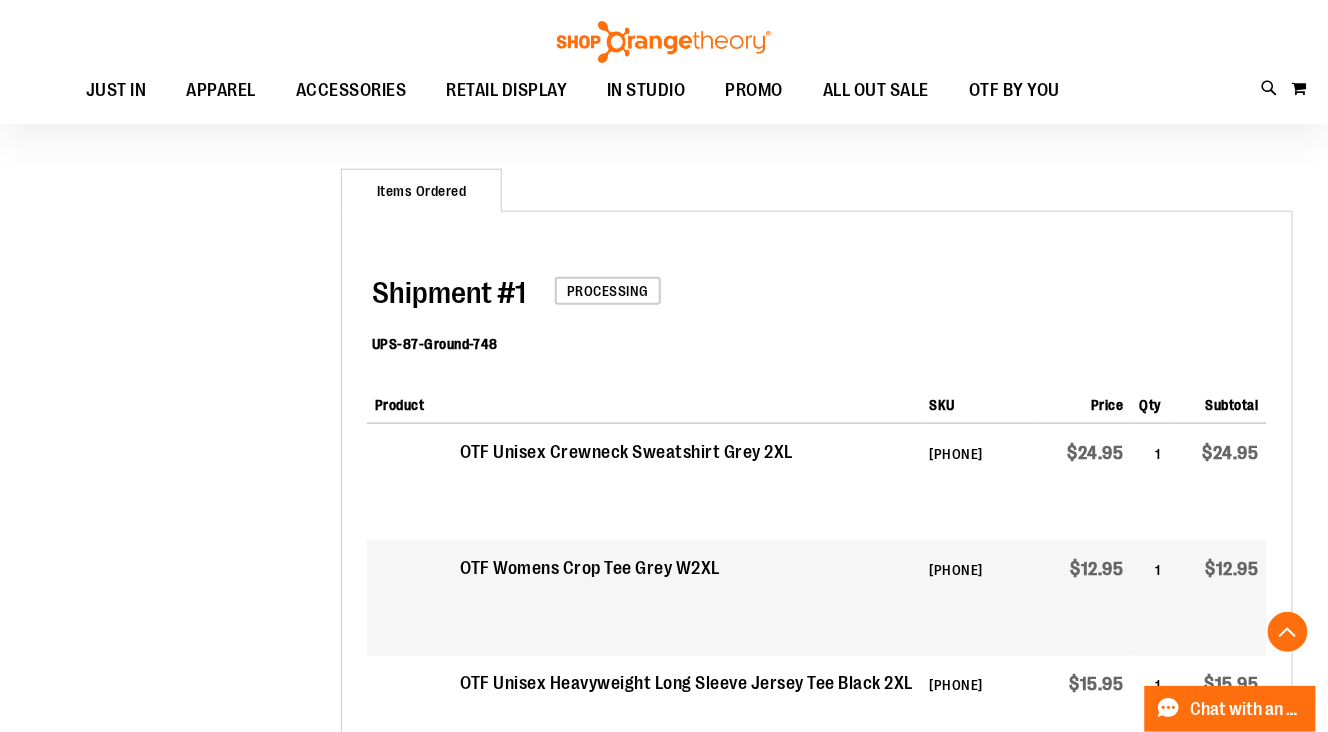 scroll, scrollTop: 0, scrollLeft: 0, axis: both 